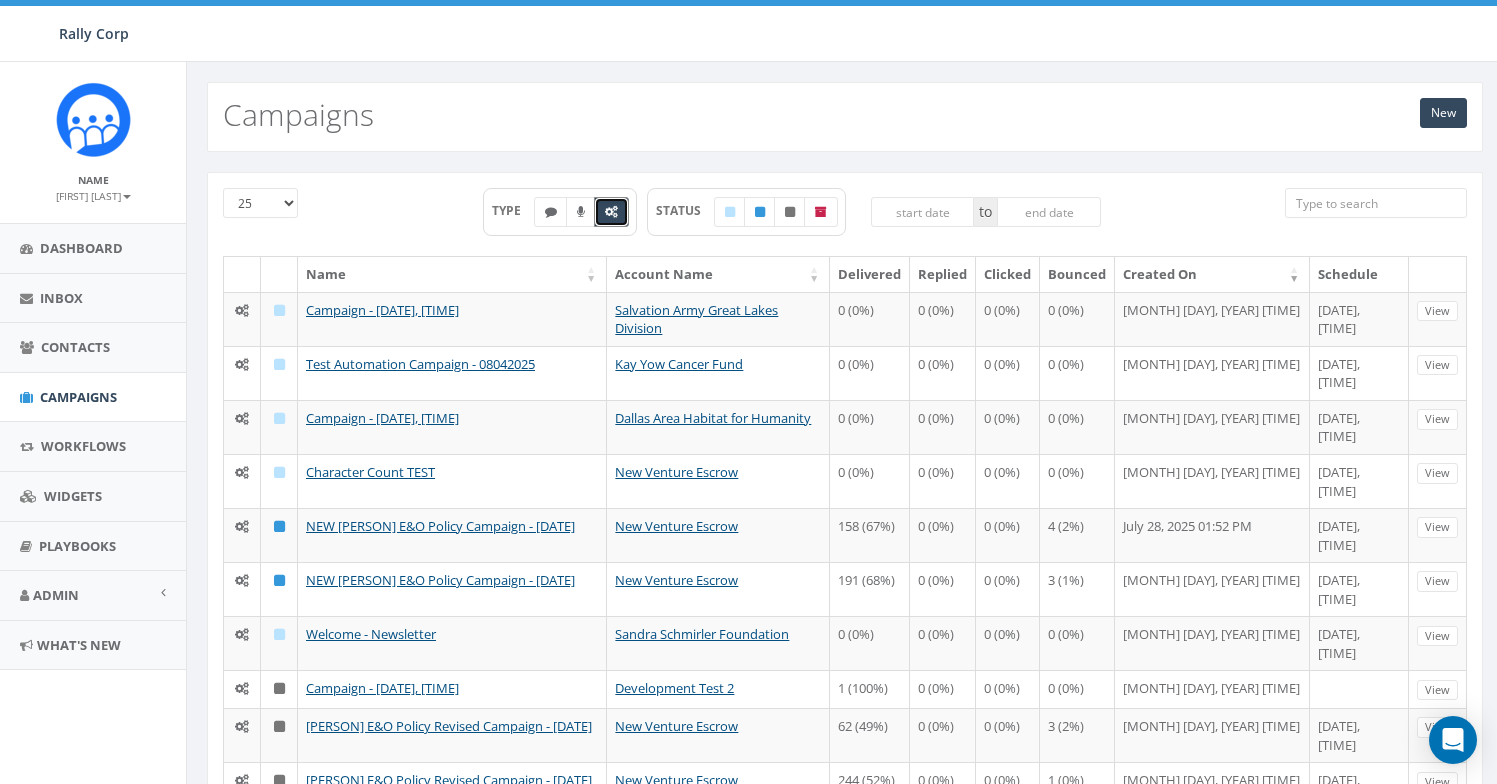 scroll, scrollTop: 926, scrollLeft: 0, axis: vertical 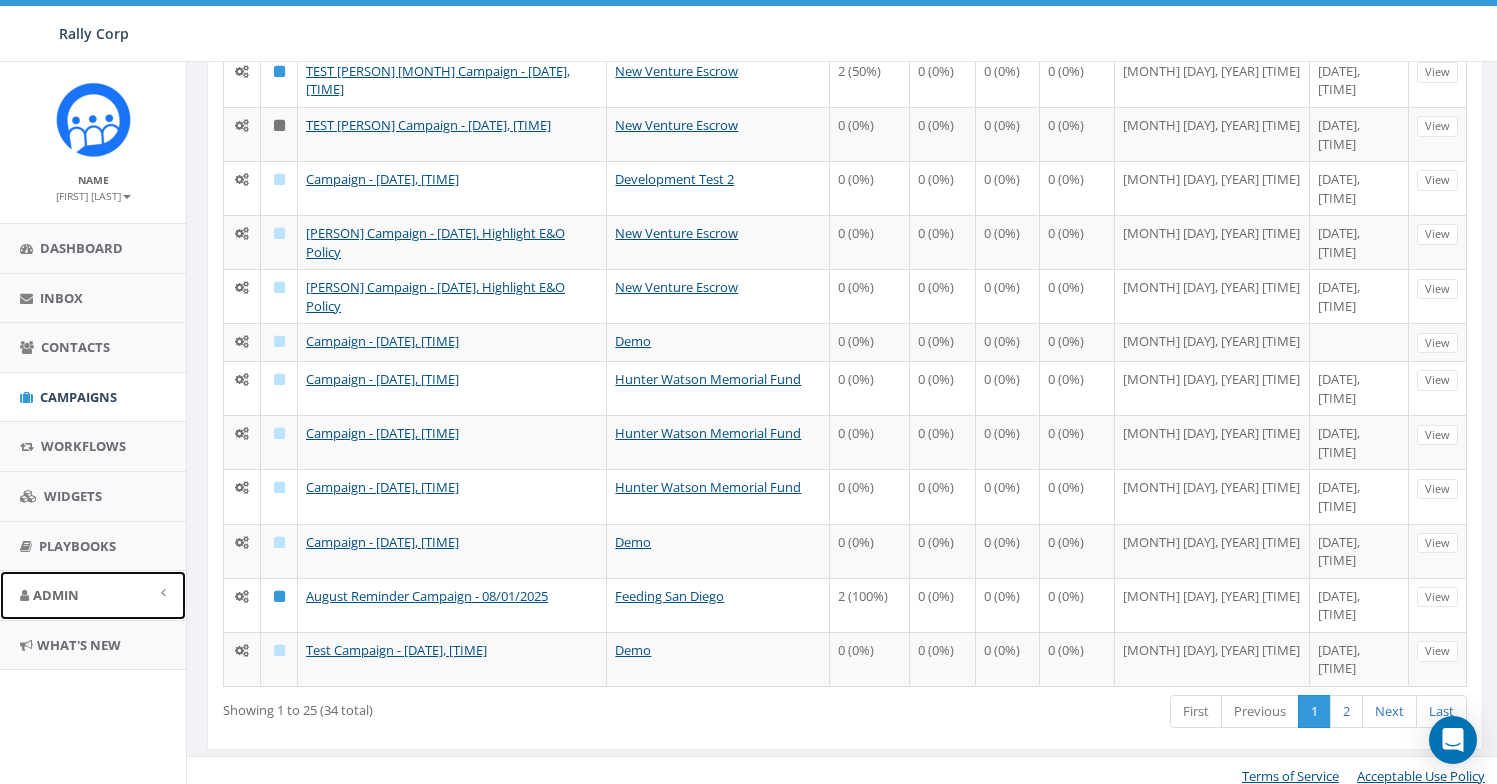 click on "Admin" at bounding box center (93, 595) 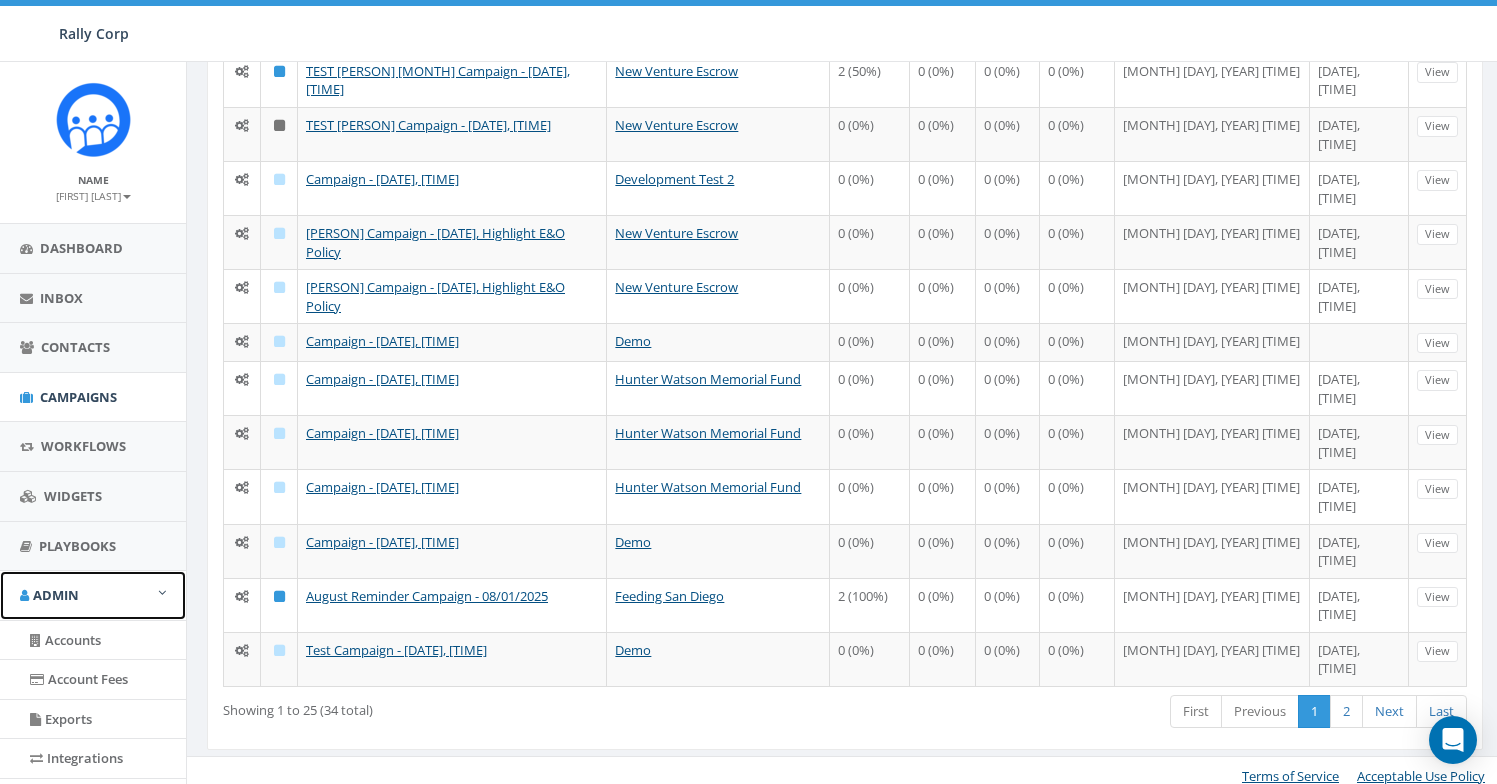 scroll, scrollTop: 418, scrollLeft: 0, axis: vertical 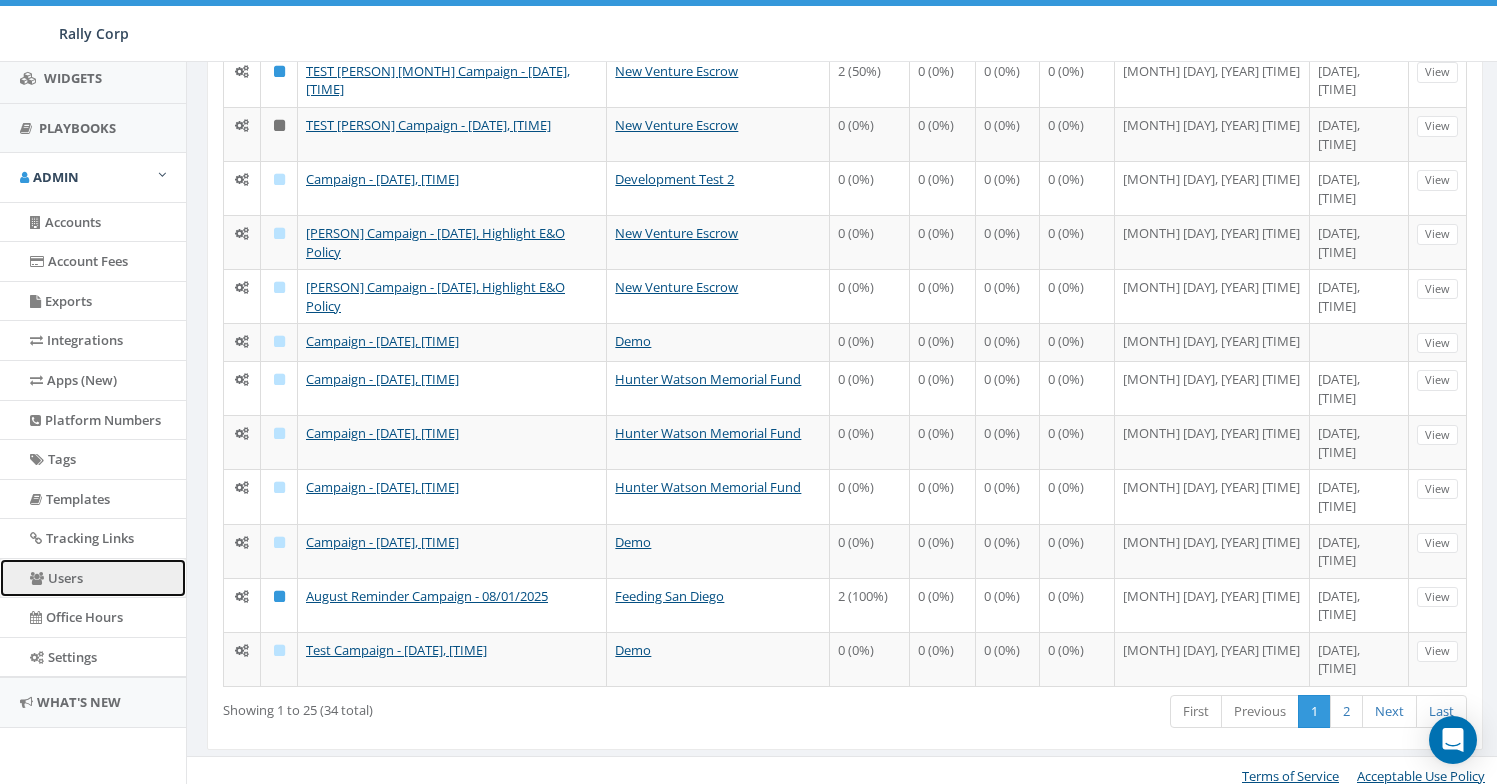 click on "Users" at bounding box center (93, 578) 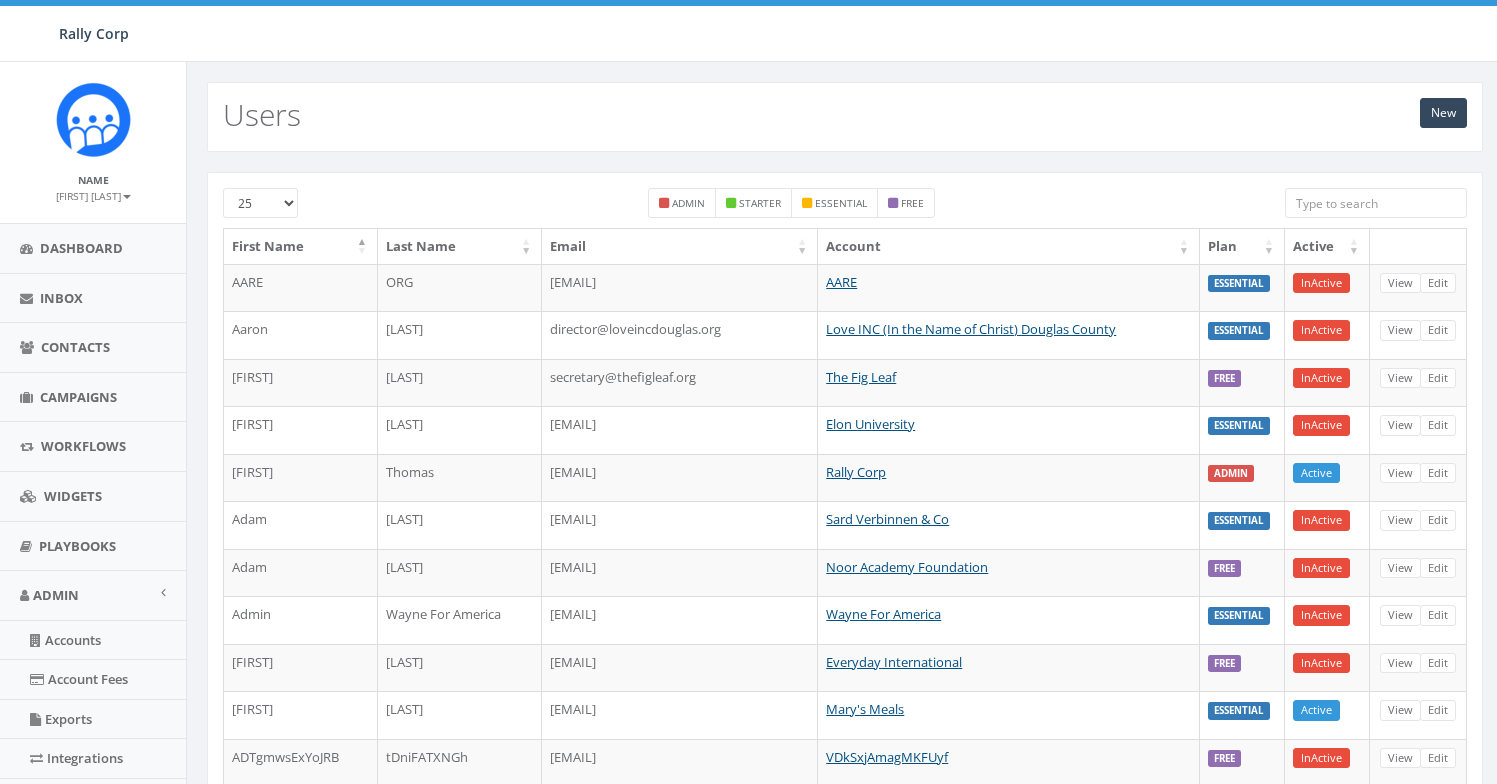 scroll, scrollTop: 0, scrollLeft: 0, axis: both 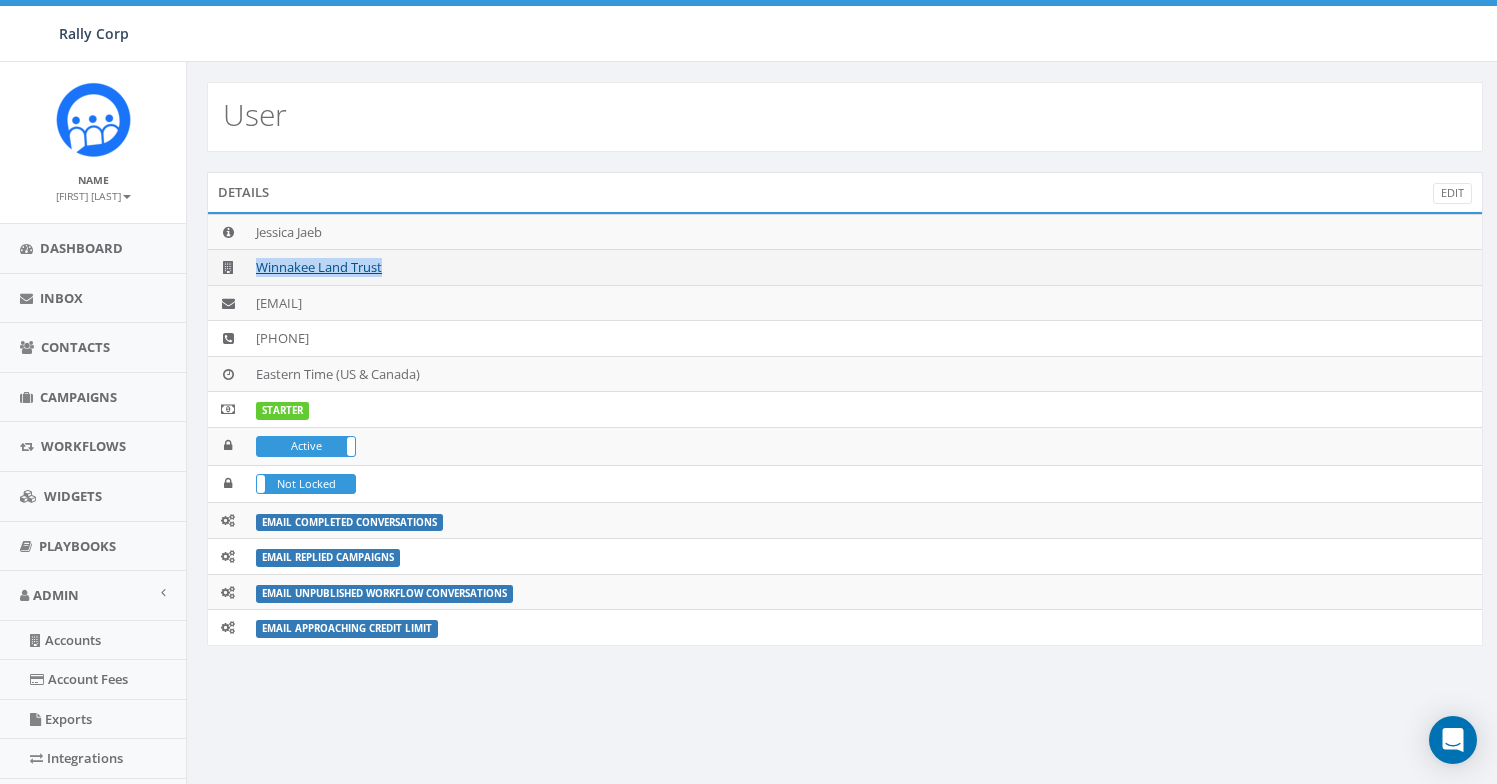 drag, startPoint x: 401, startPoint y: 273, endPoint x: 250, endPoint y: 275, distance: 151.01324 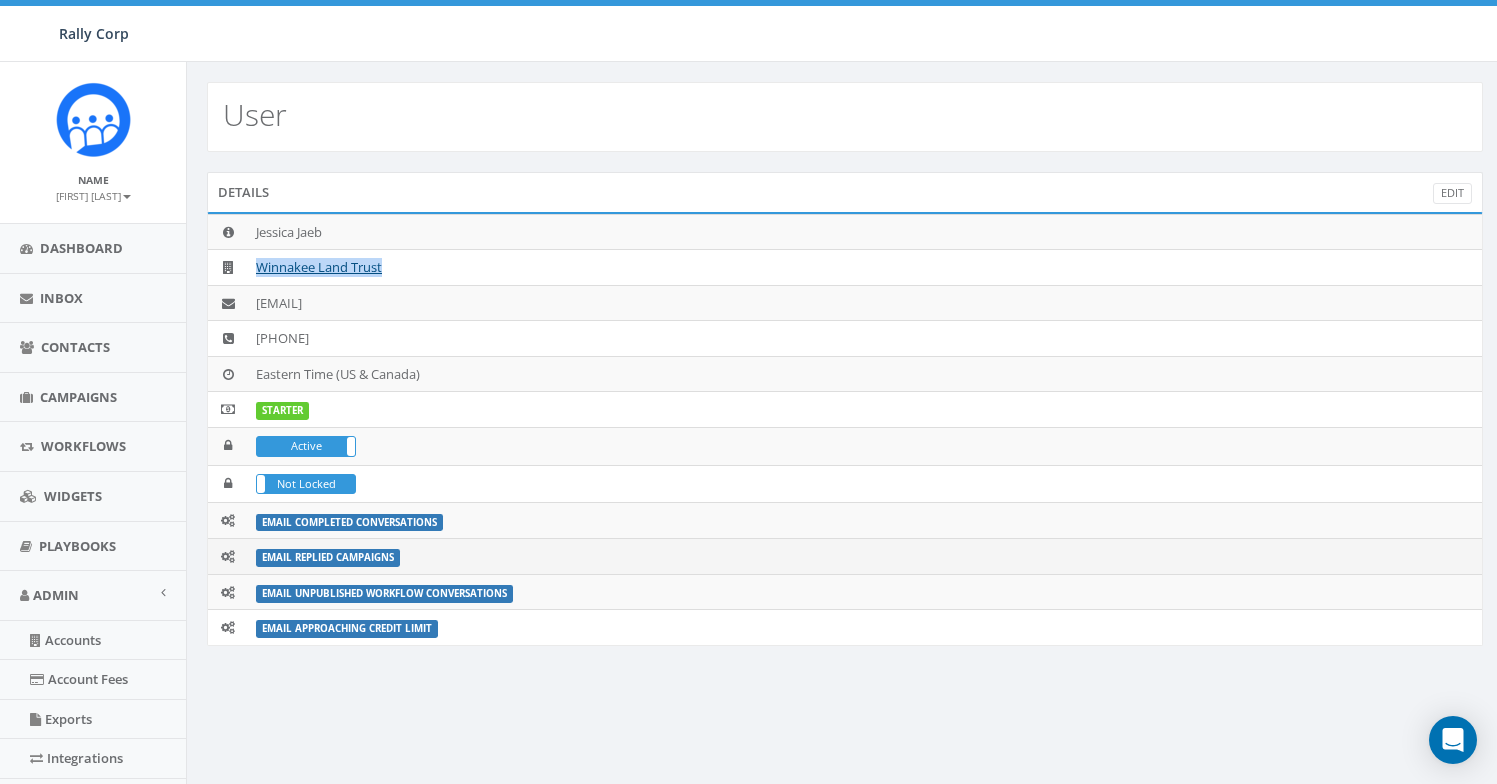 copy on "Winnakee Land Trust" 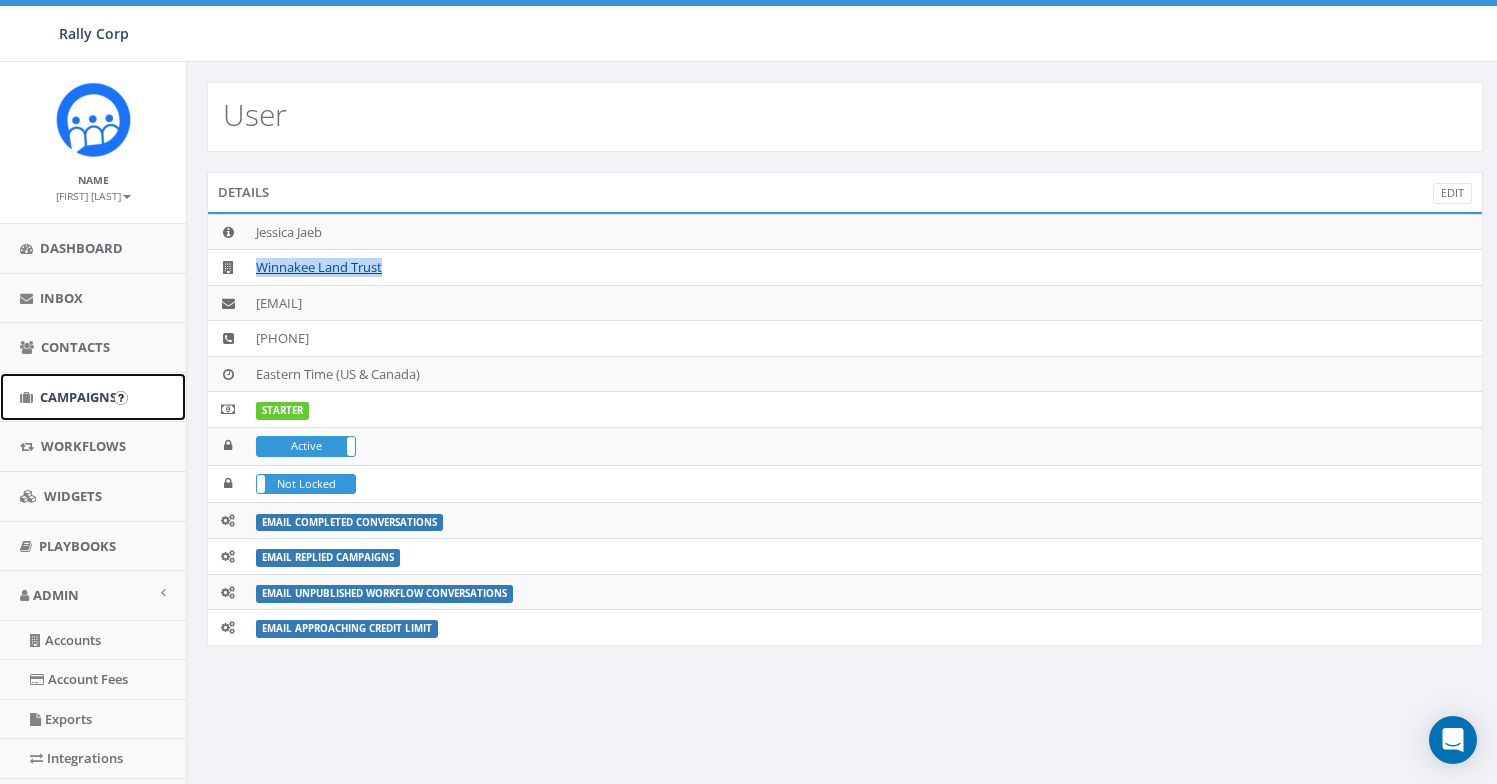 click on "Campaigns" at bounding box center [93, 397] 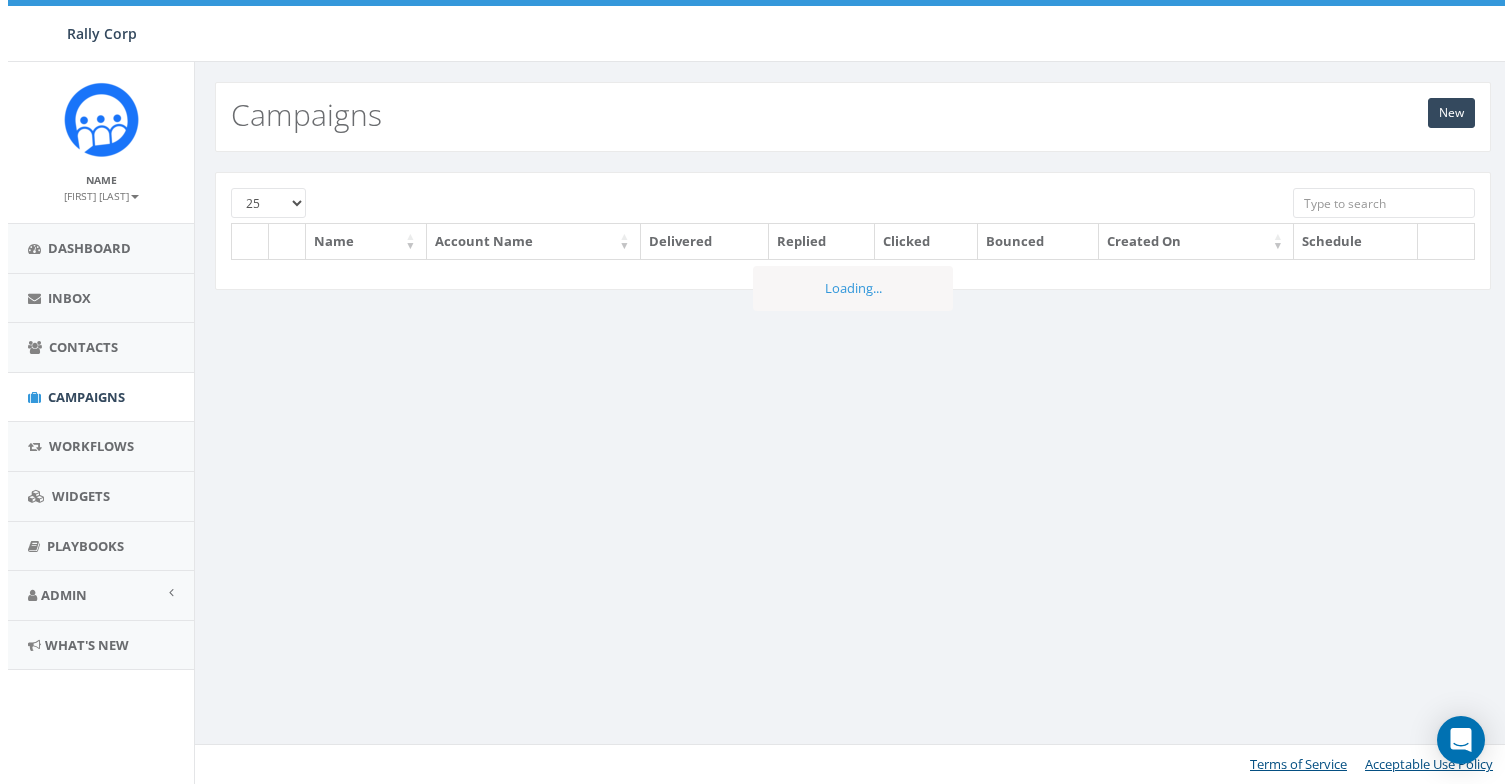 scroll, scrollTop: 0, scrollLeft: 0, axis: both 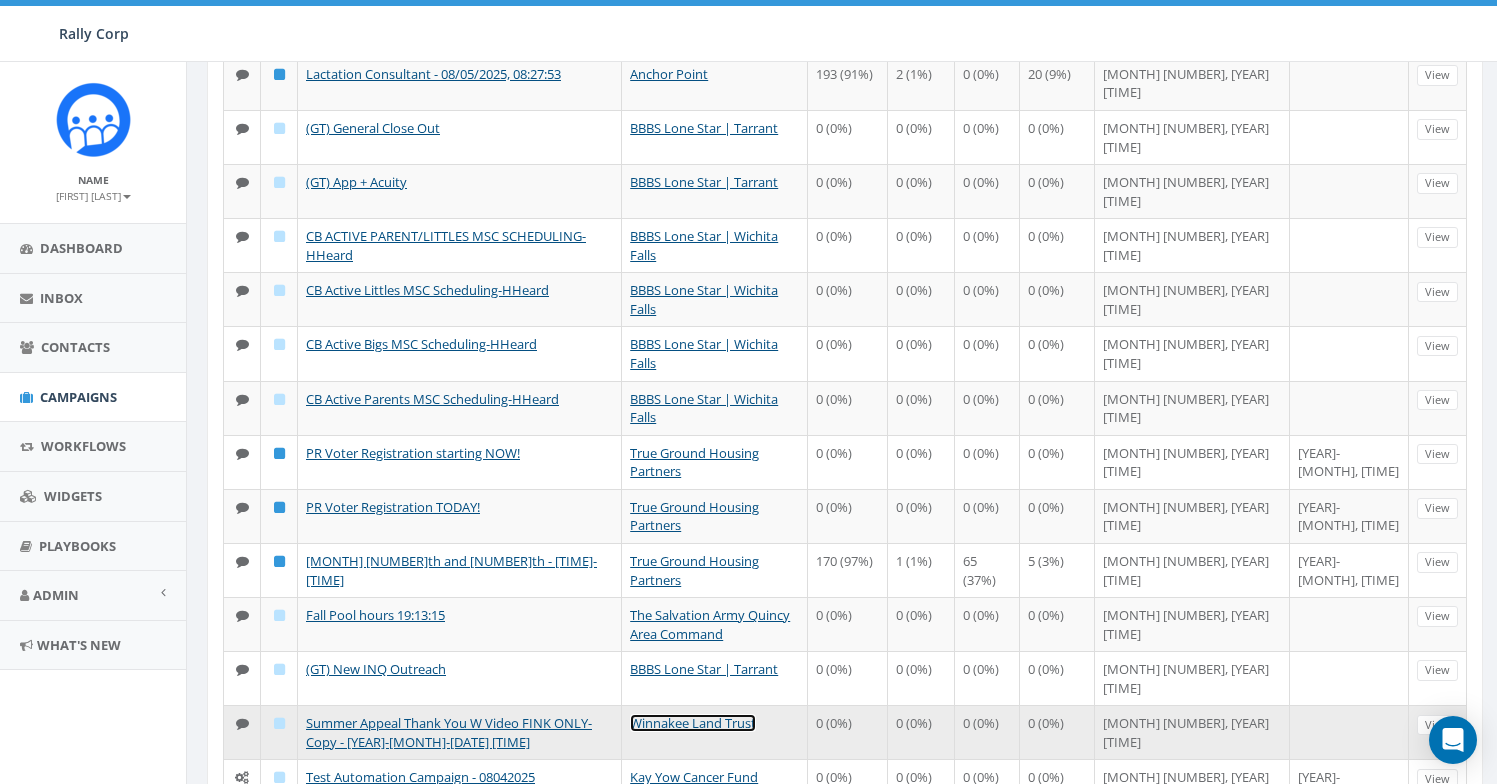 click on "Winnakee Land Trust" at bounding box center (693, 723) 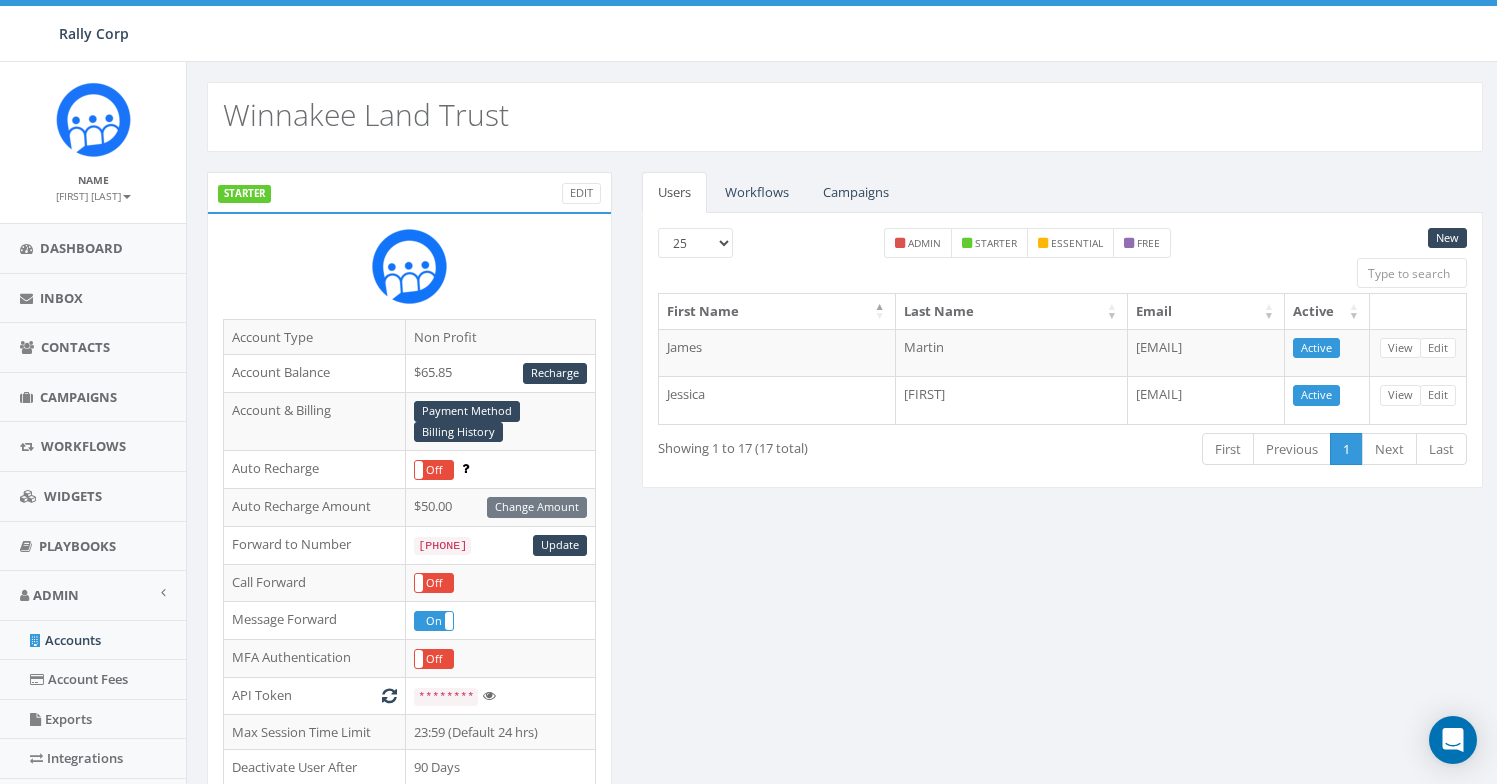 scroll, scrollTop: 0, scrollLeft: 0, axis: both 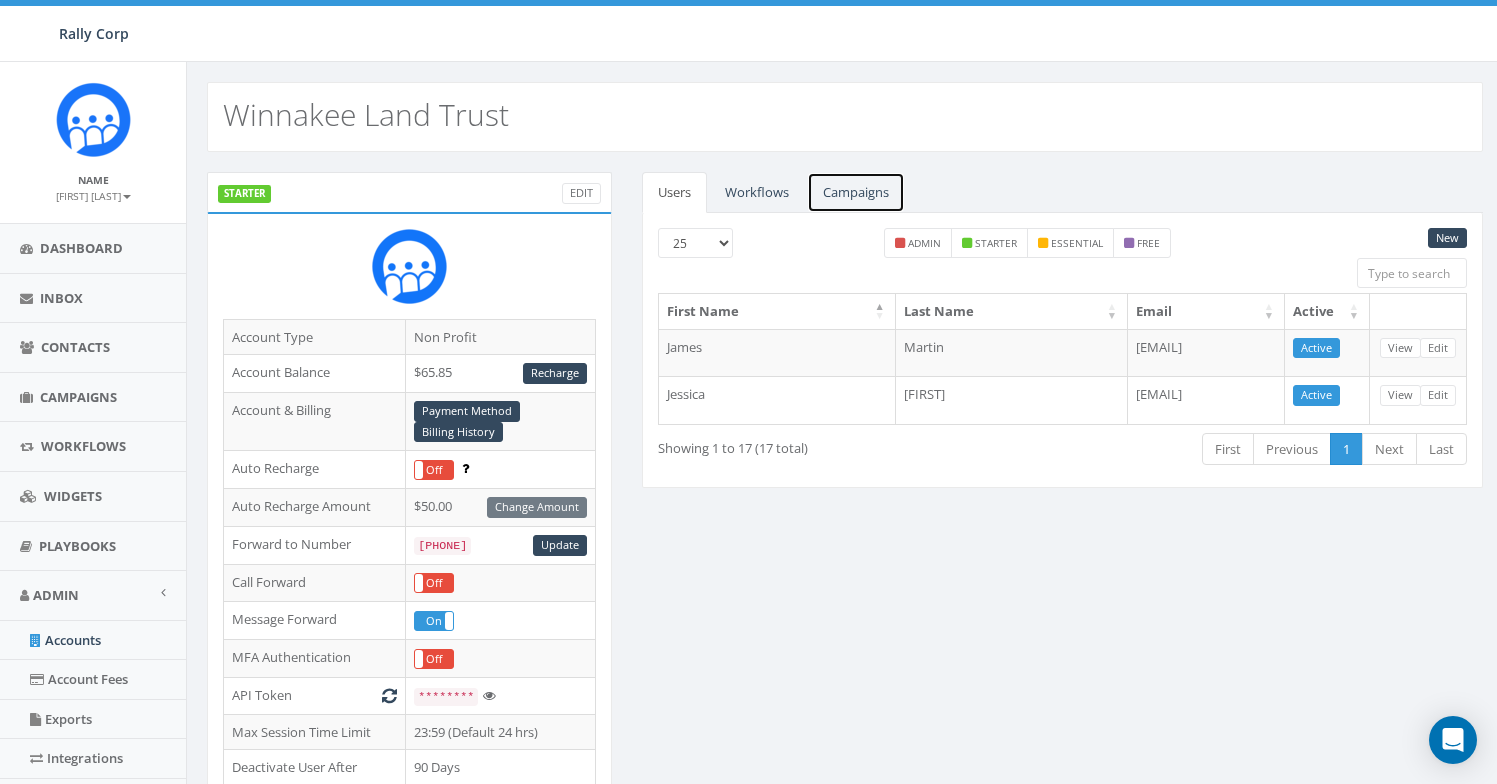 click on "Campaigns" at bounding box center (856, 192) 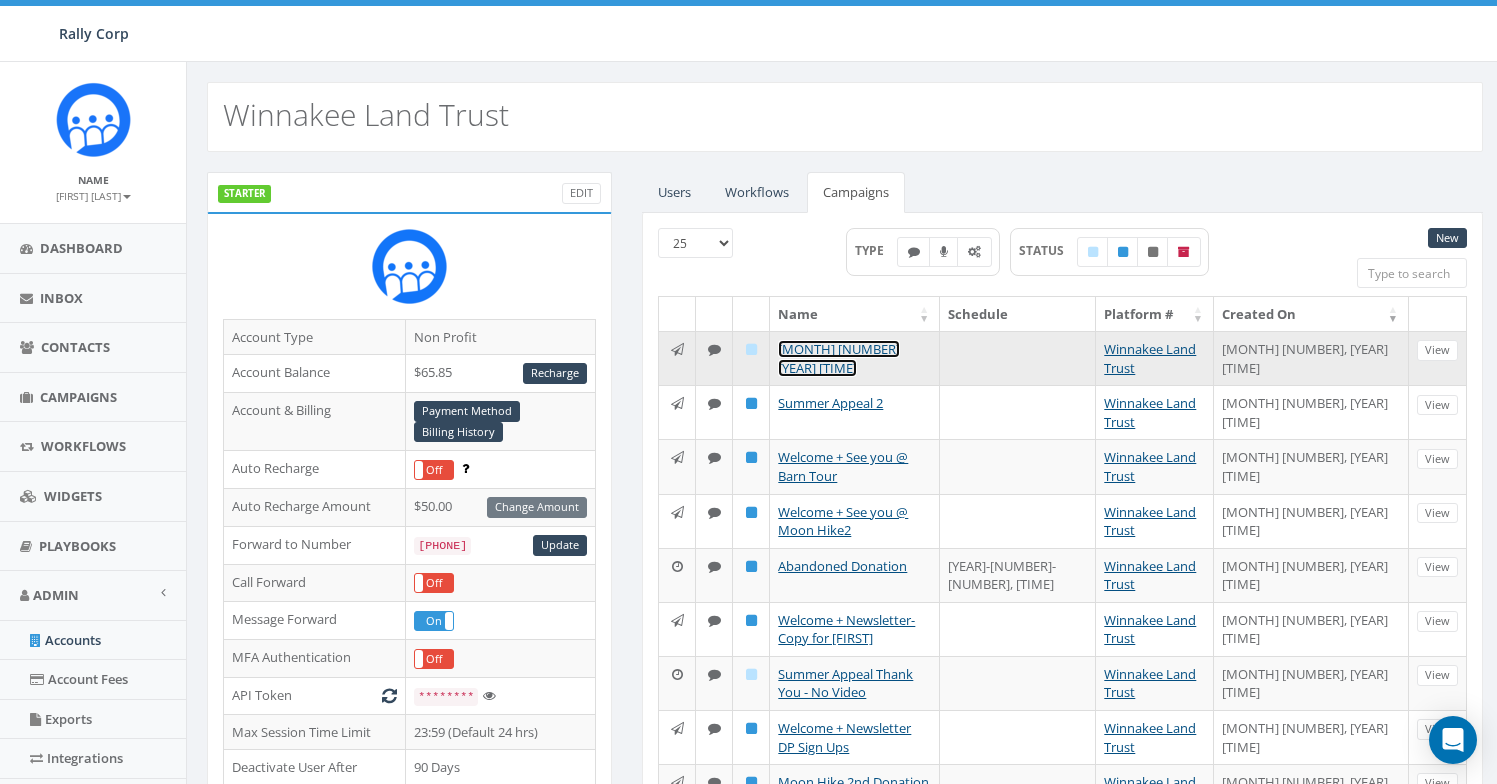 click on "Summer Appeal Thank You W Video FINK ONLY- Copy - 2025-08-04 20:19:02" at bounding box center (839, 358) 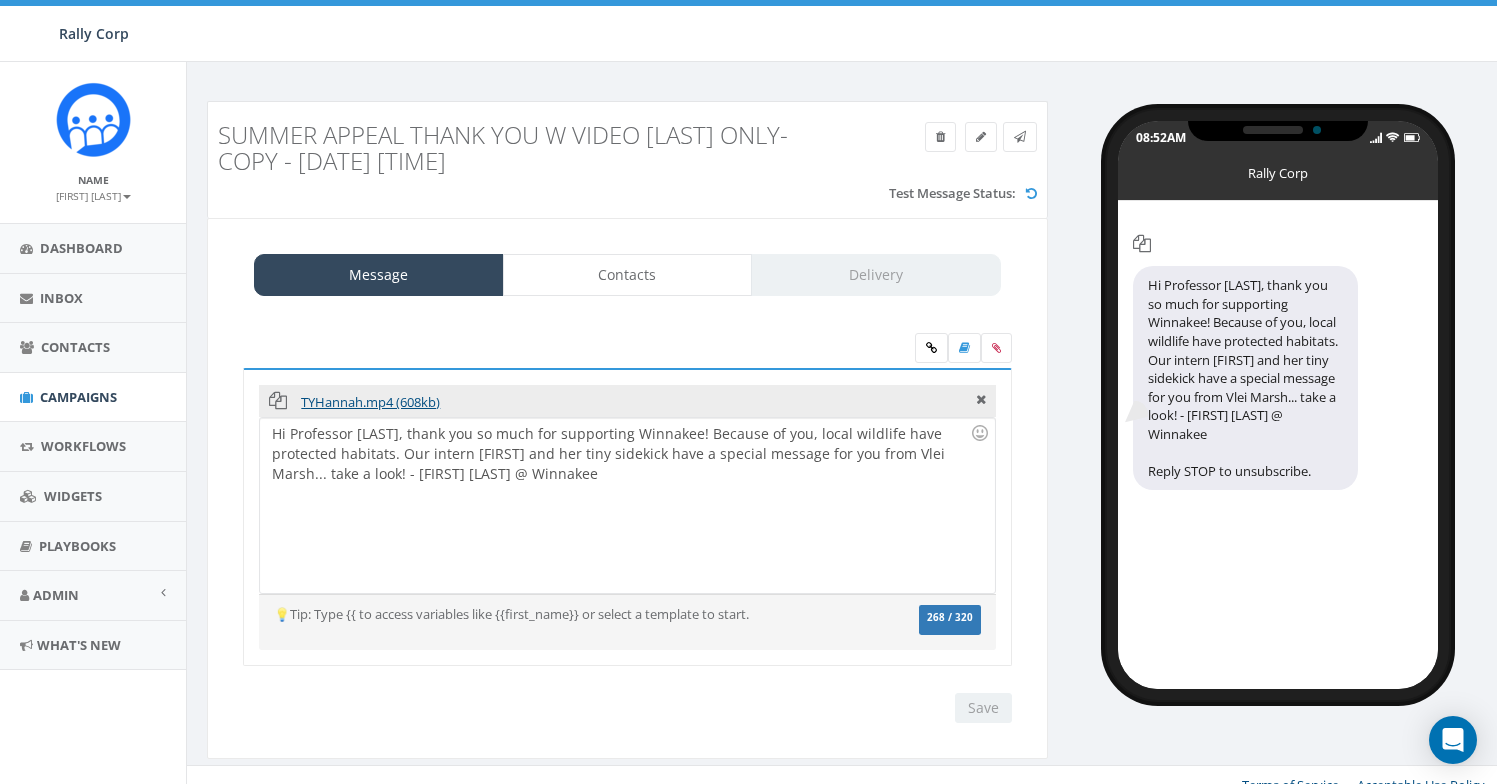 scroll, scrollTop: 0, scrollLeft: 0, axis: both 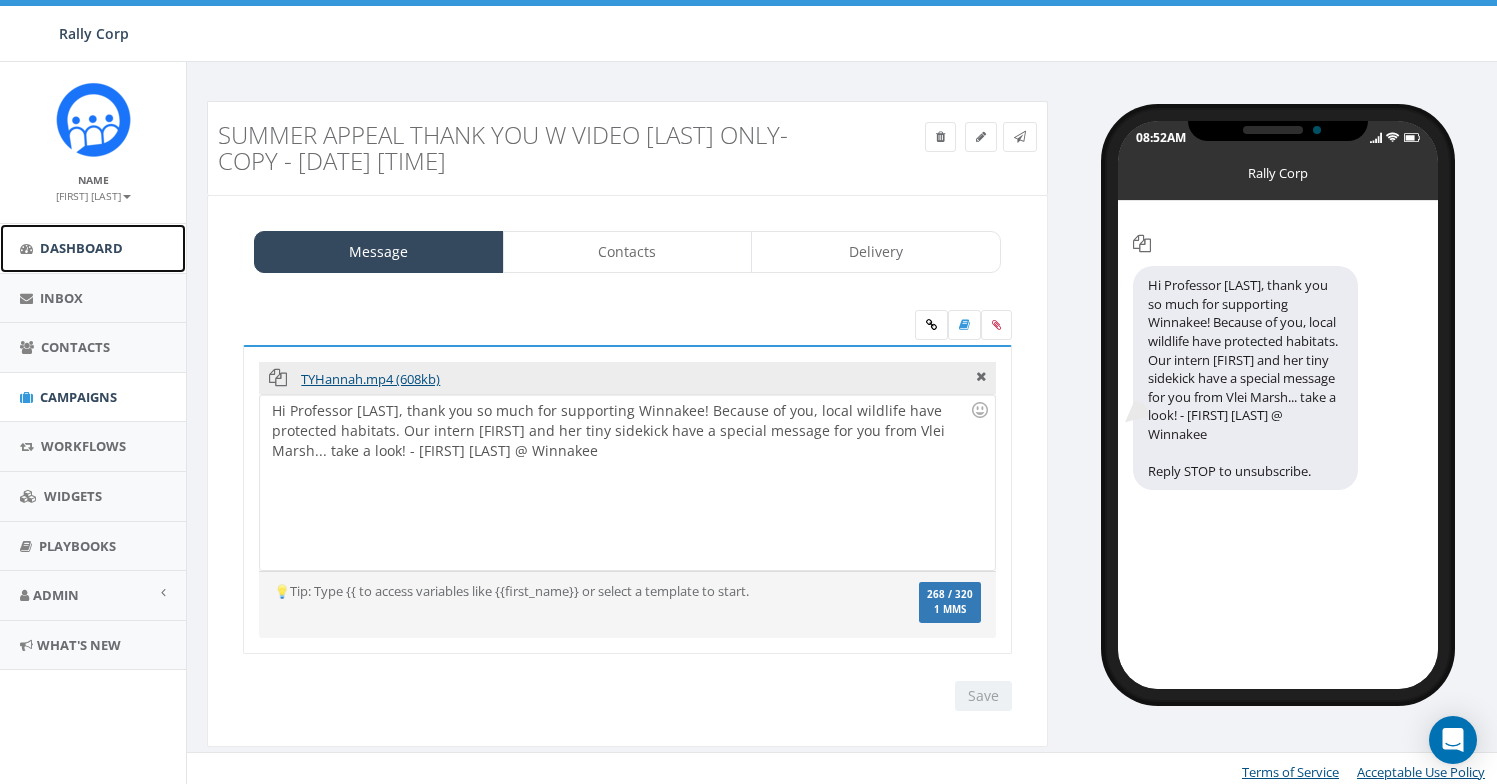 click on "Dashboard" at bounding box center [93, 248] 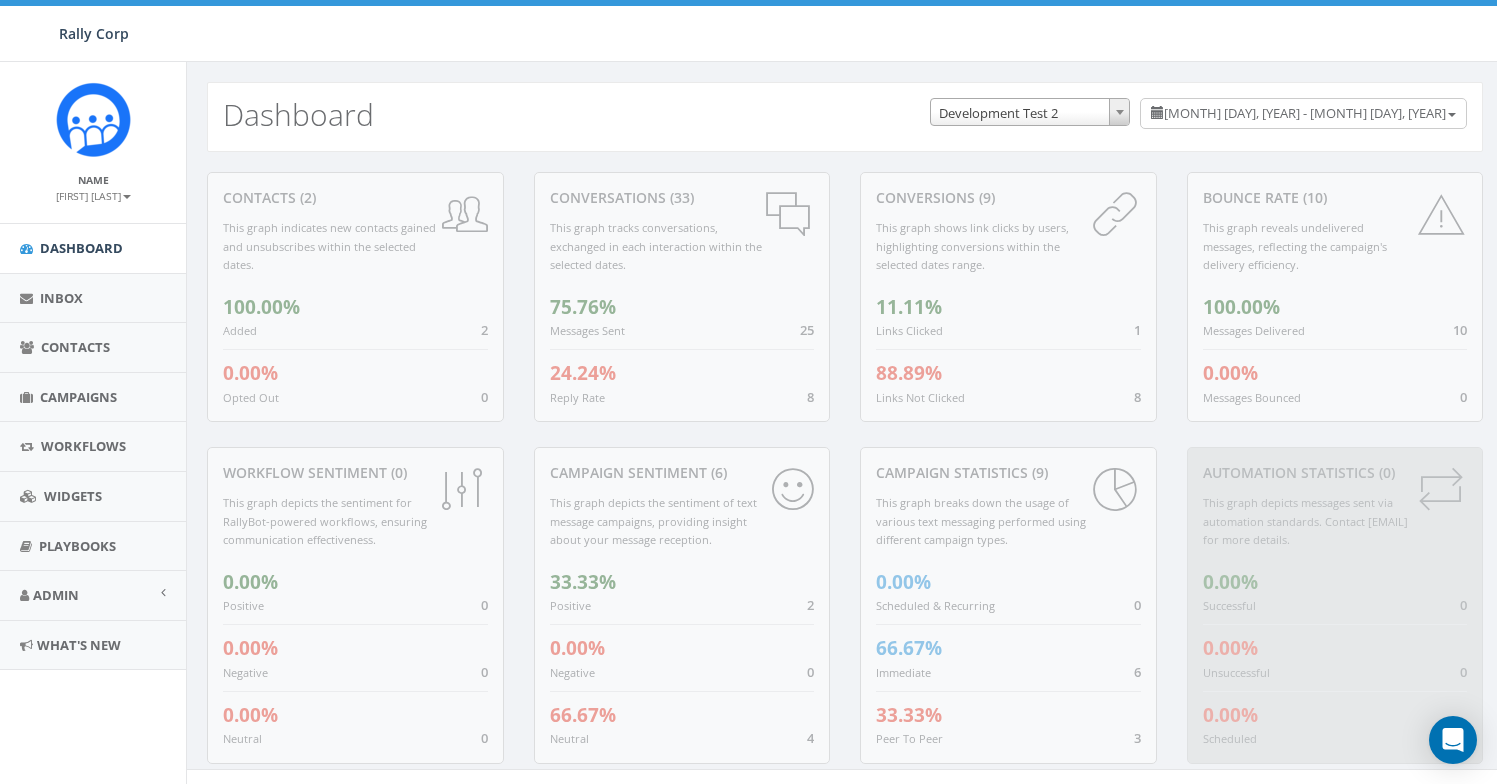 select on "395" 